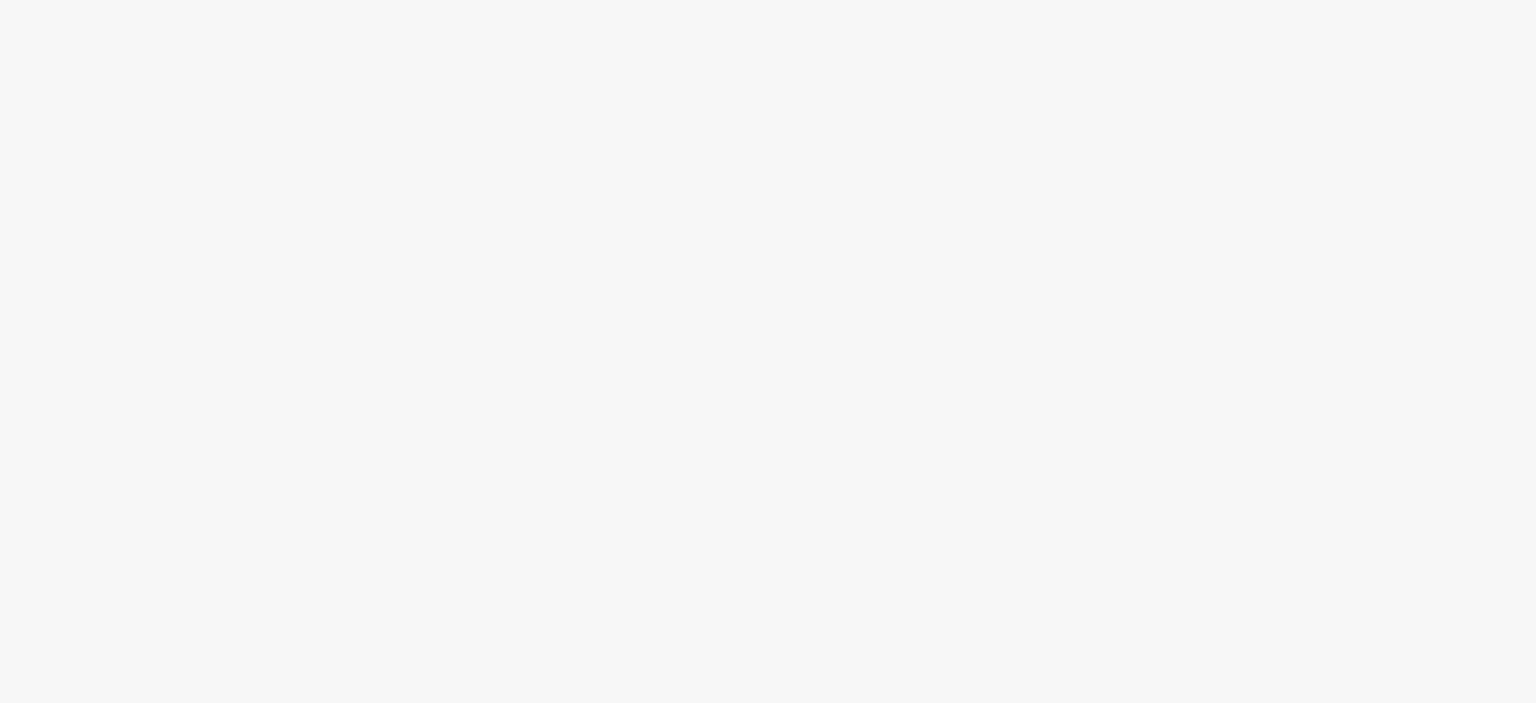 scroll, scrollTop: 0, scrollLeft: 0, axis: both 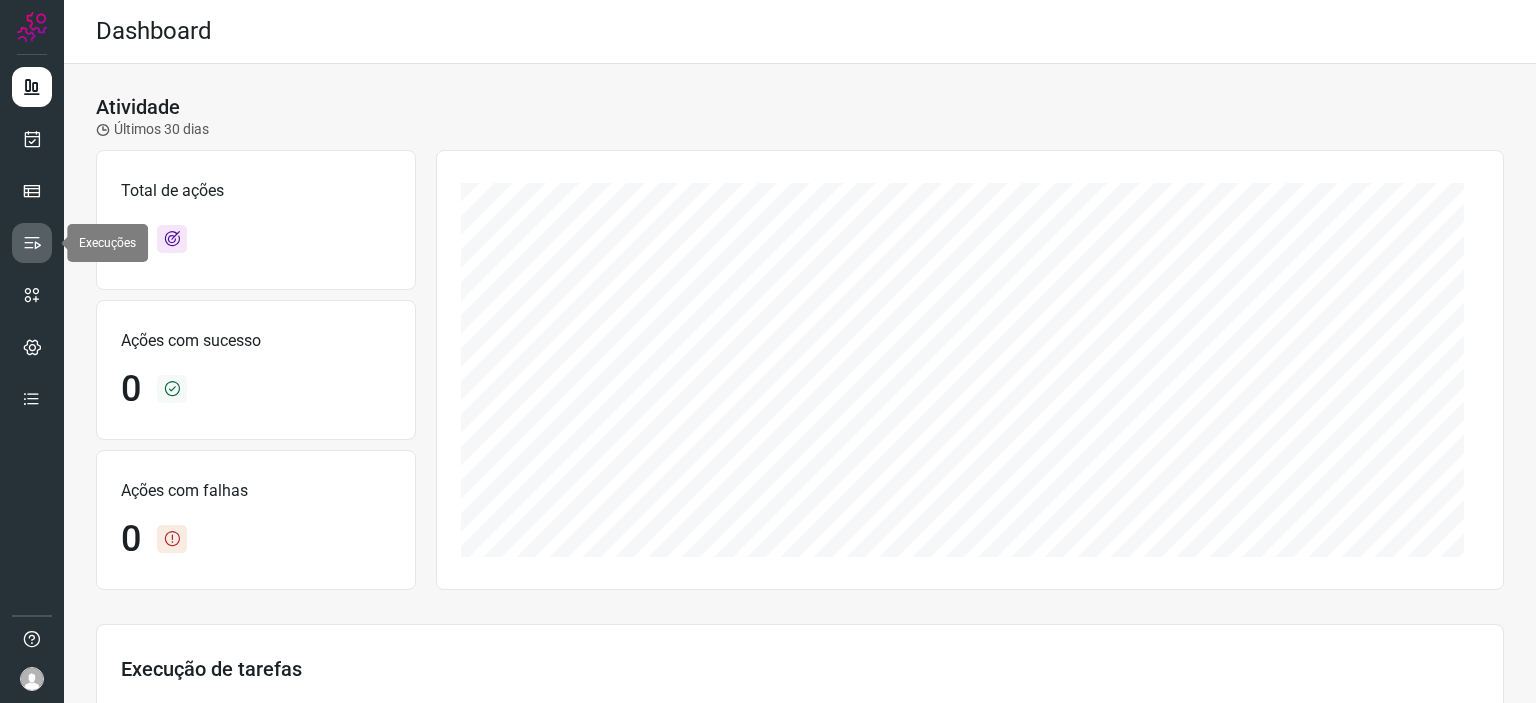 click at bounding box center [32, 243] 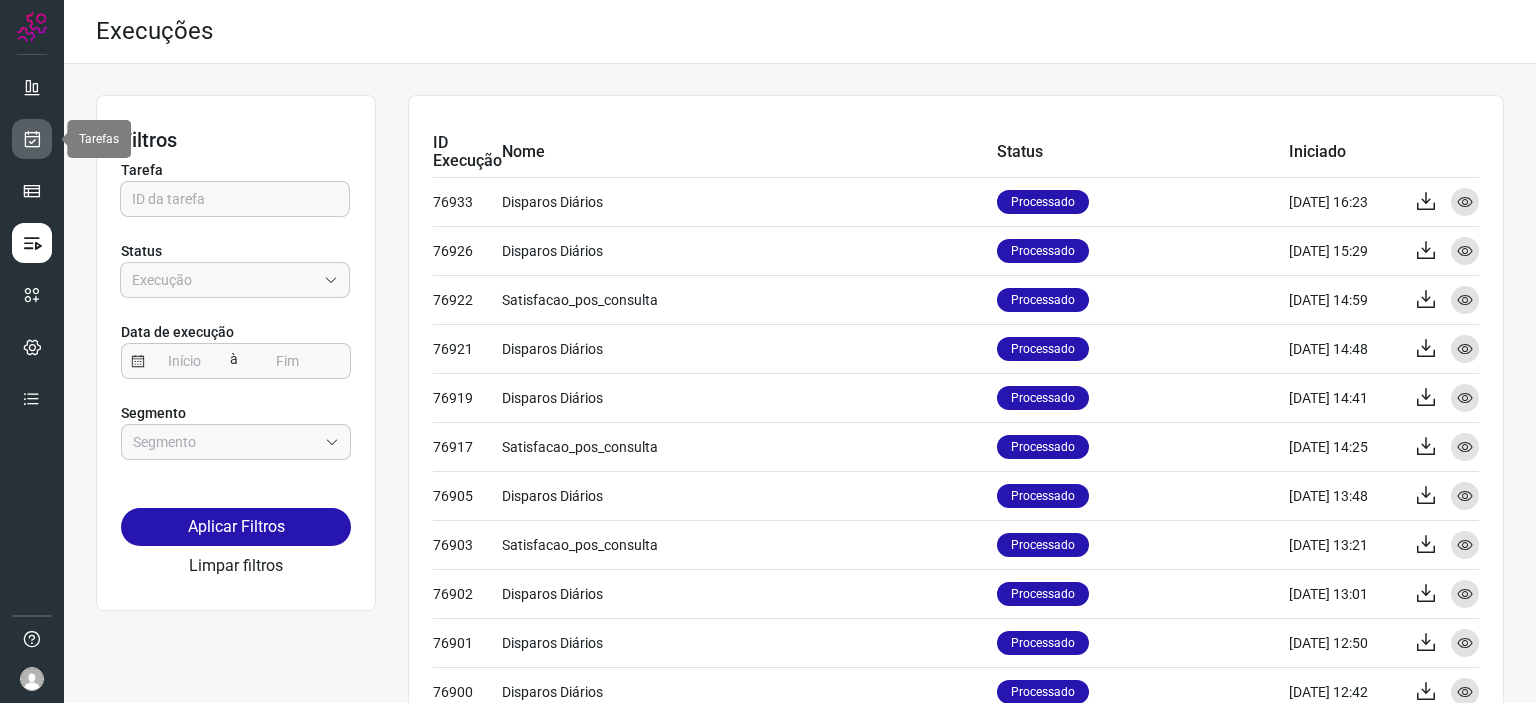 click at bounding box center [32, 139] 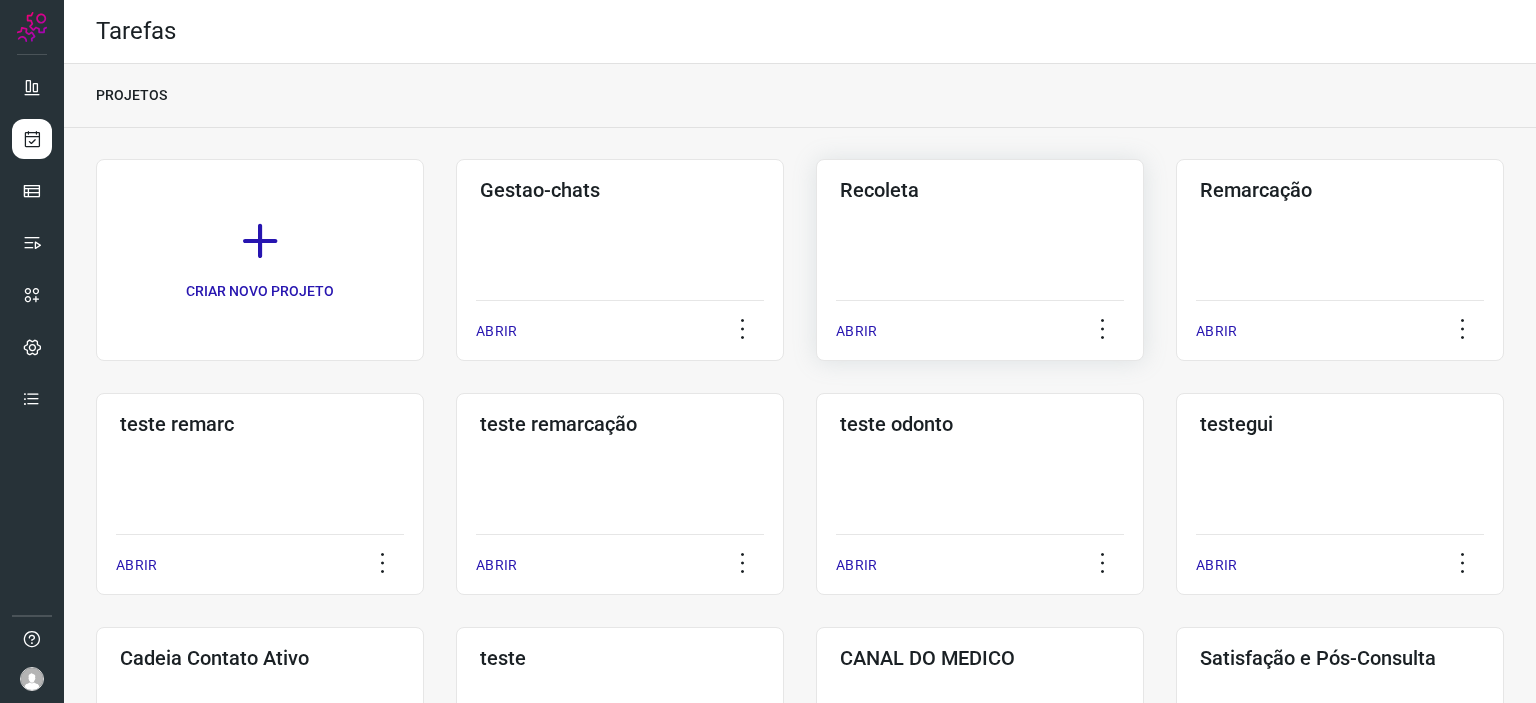 click on "Recoleta  ABRIR" 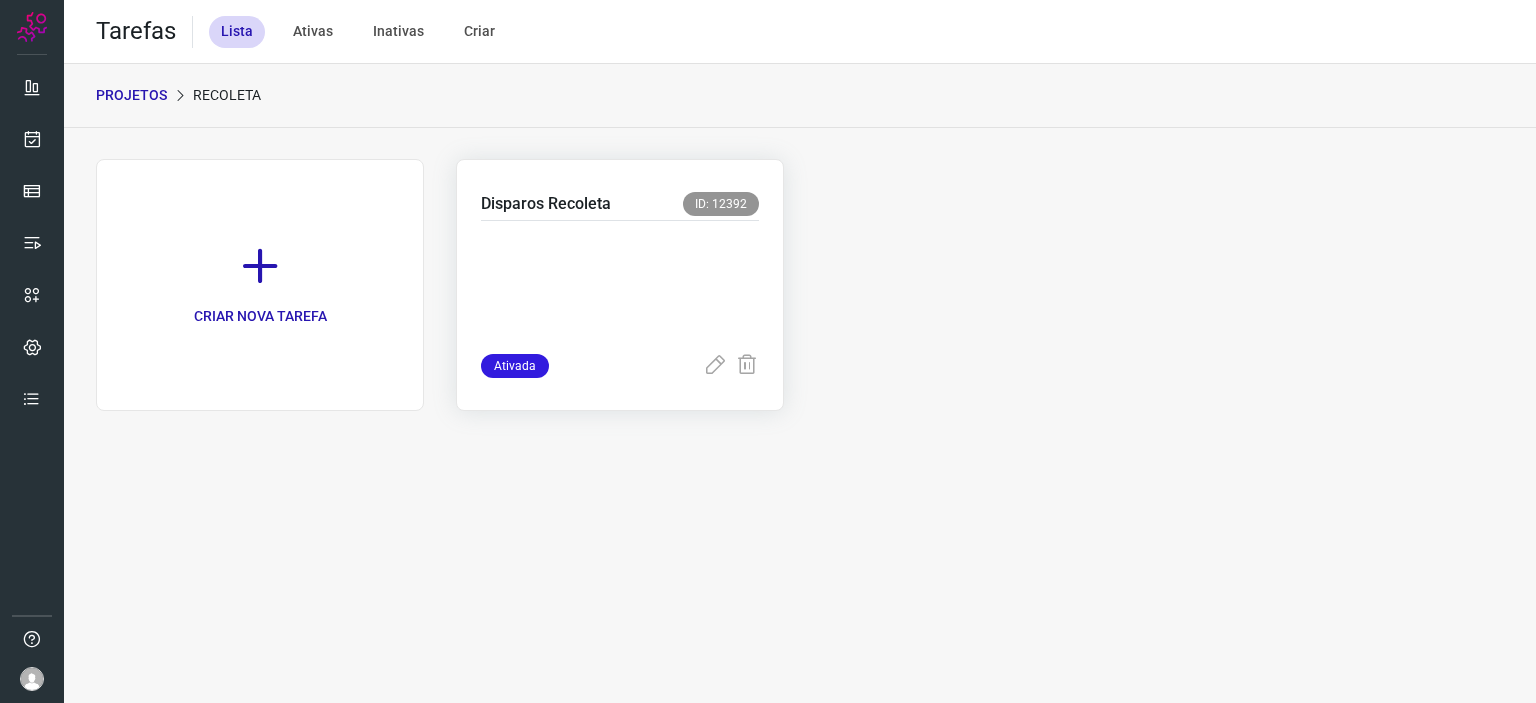 click at bounding box center [620, 283] 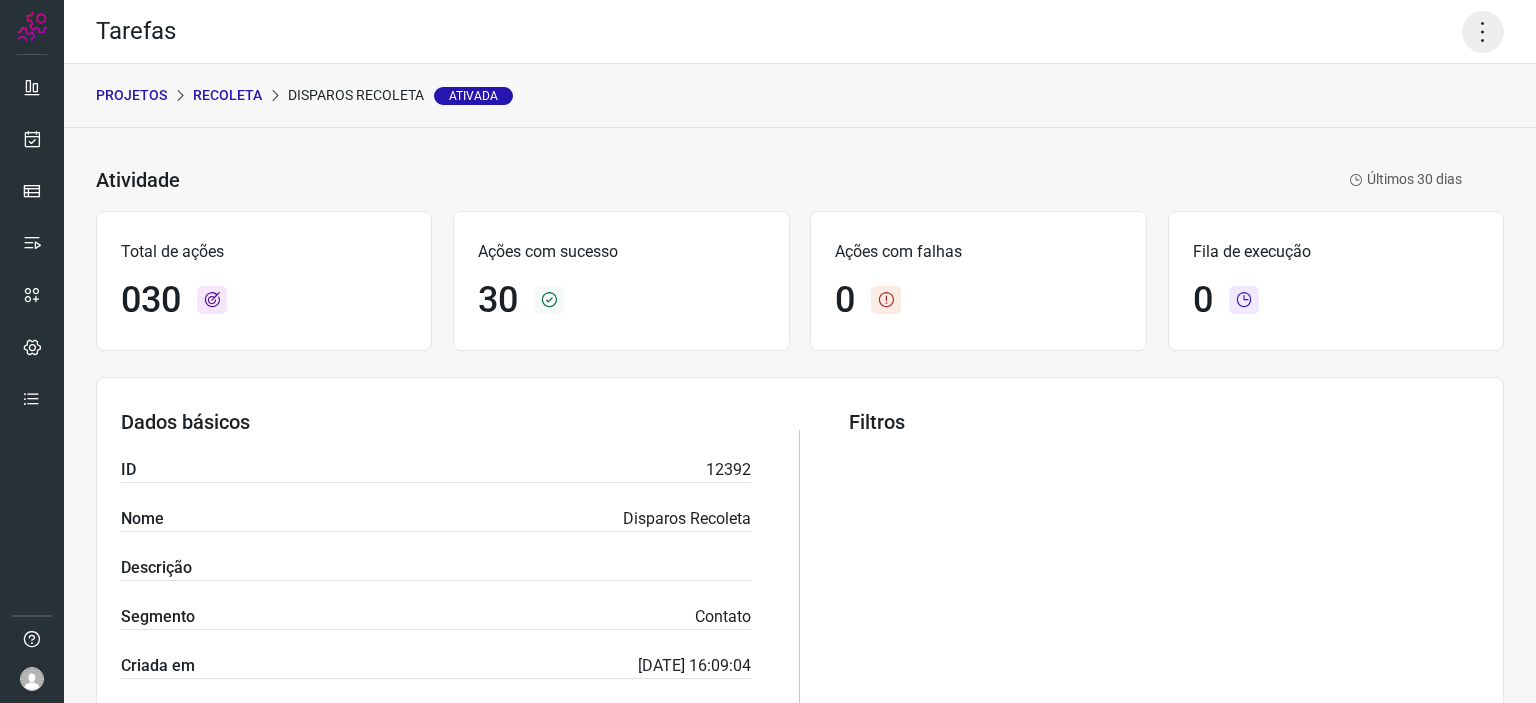 click 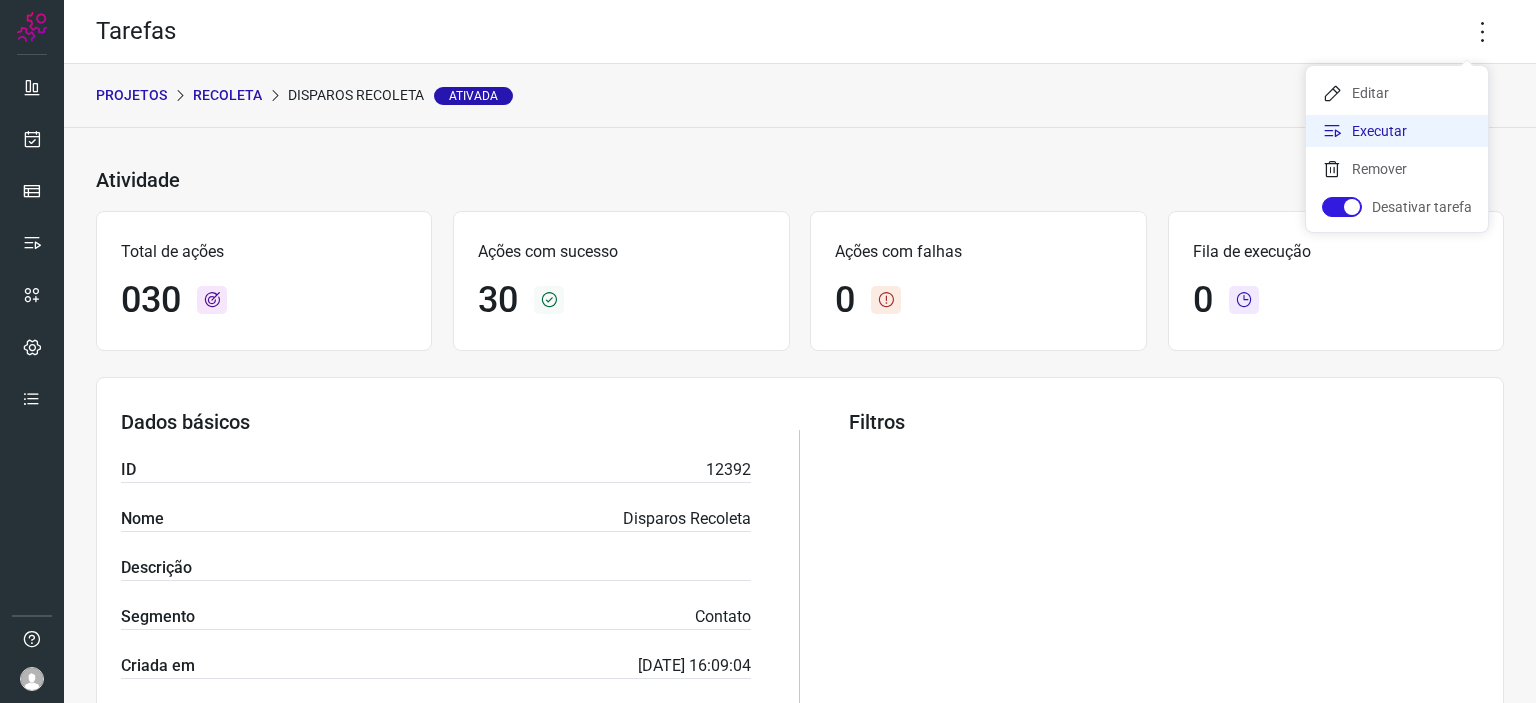 click on "Executar" 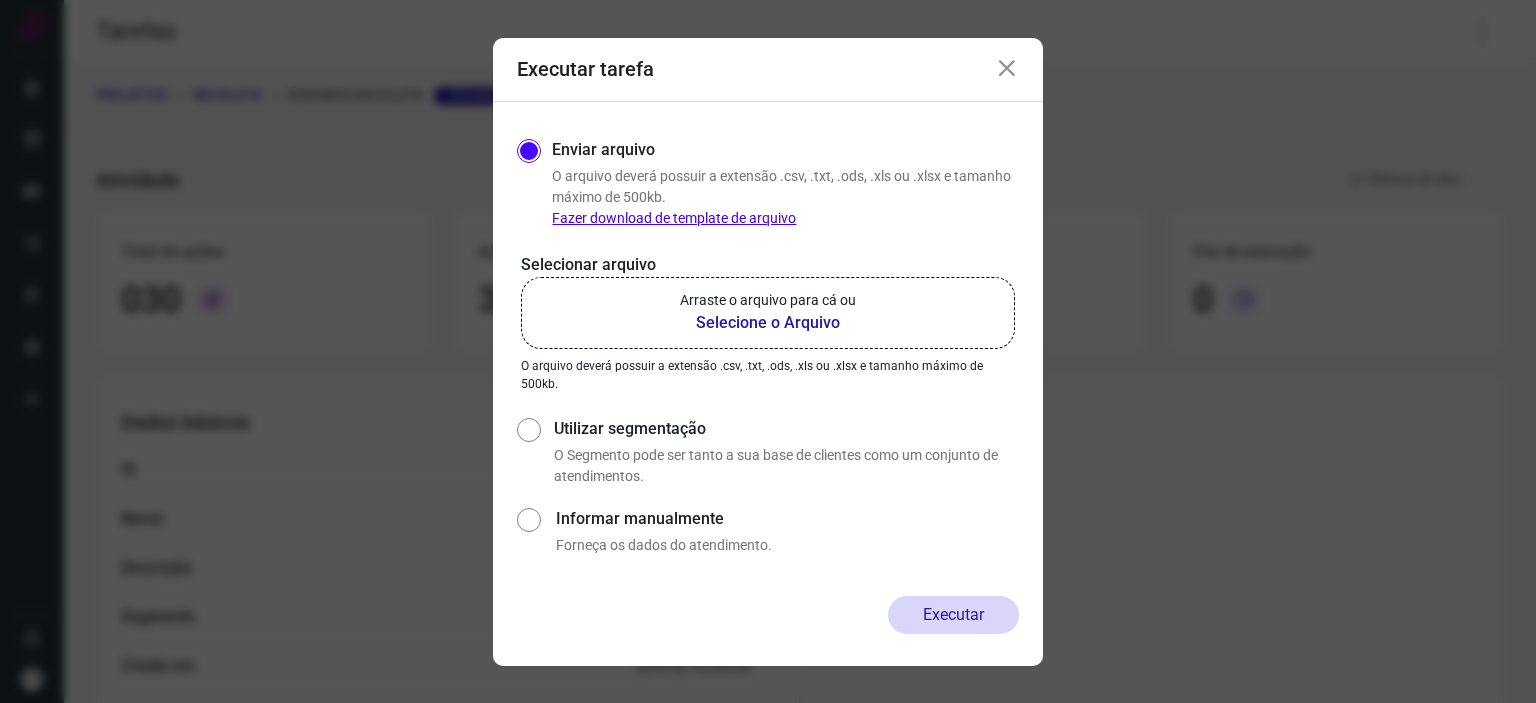 click on "Arraste o arquivo para cá ou" at bounding box center [768, 300] 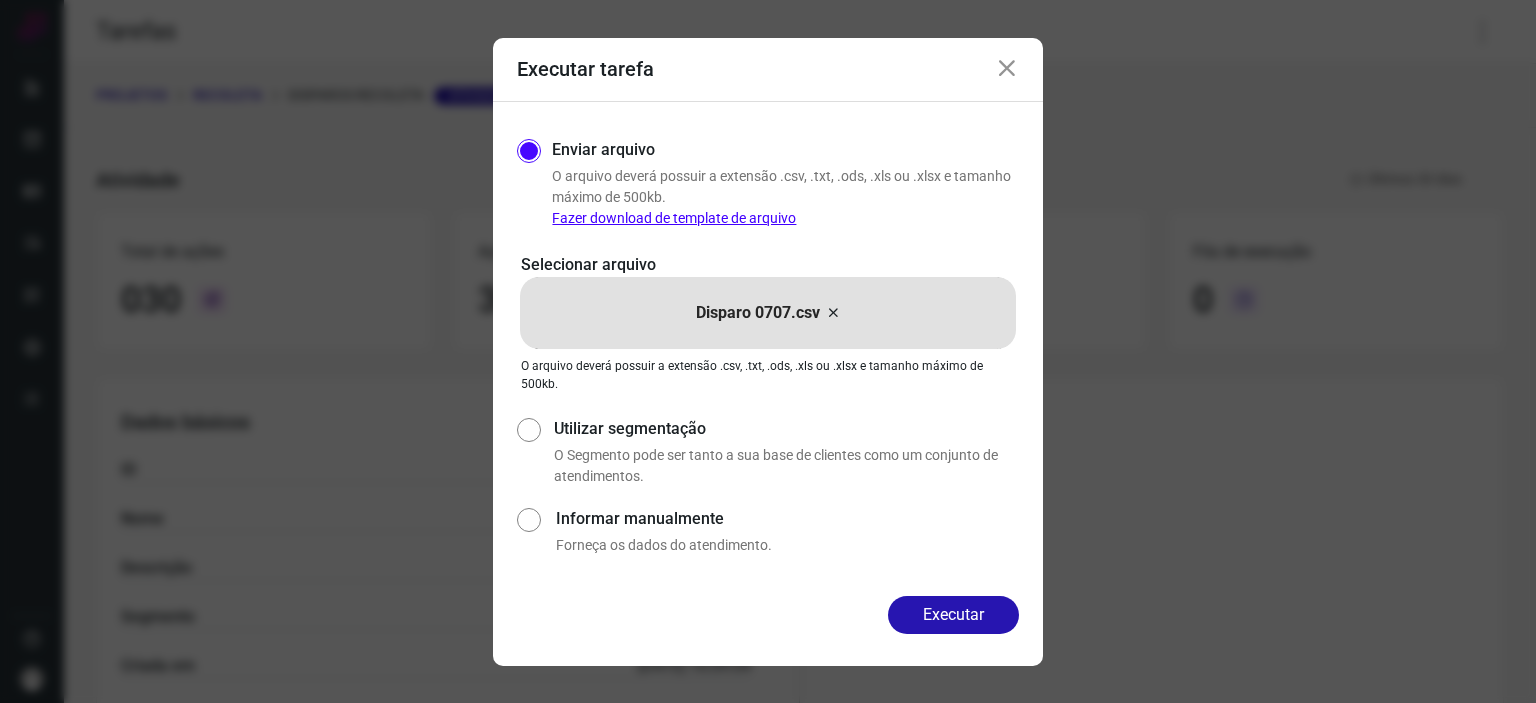 click at bounding box center (1007, 69) 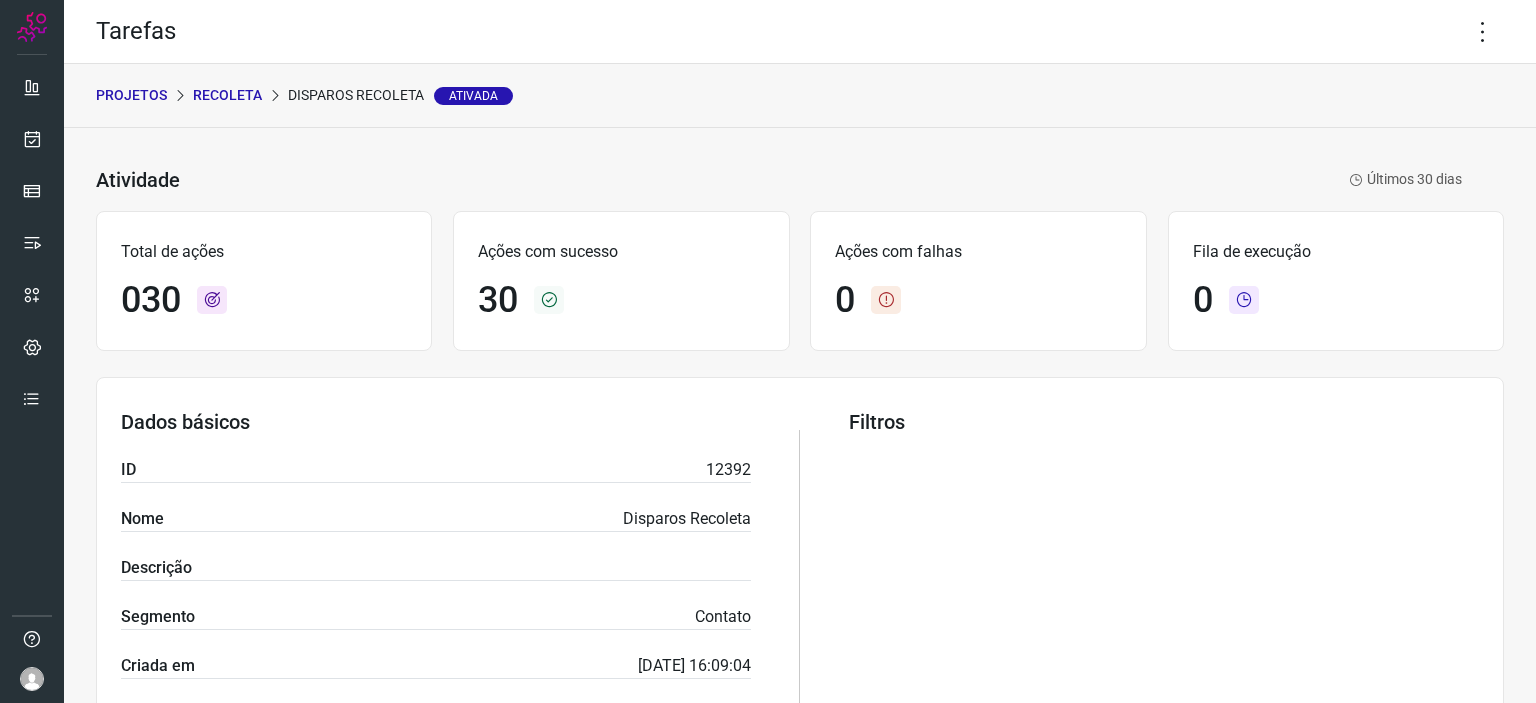 drag, startPoint x: 1470, startPoint y: 23, endPoint x: 1364, endPoint y: 83, distance: 121.80312 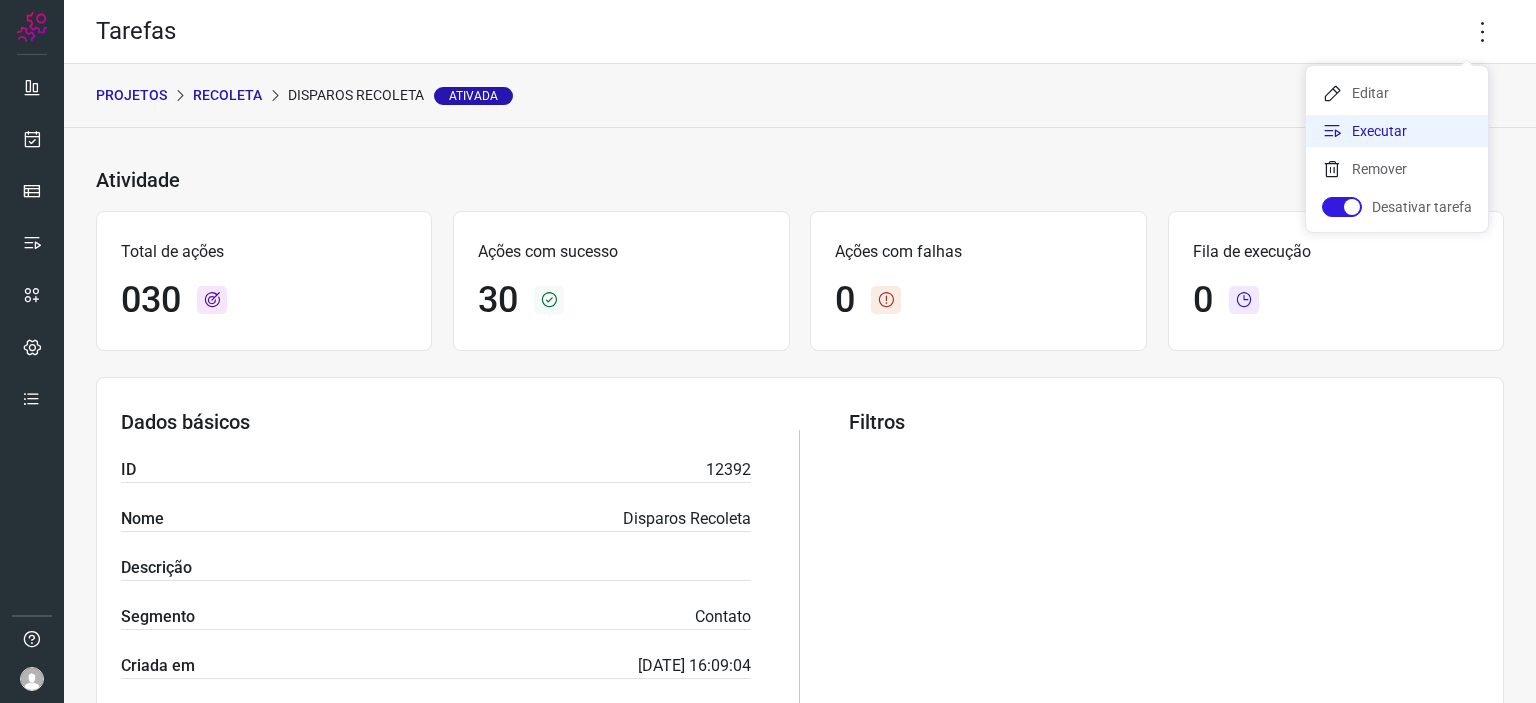 click on "Executar" 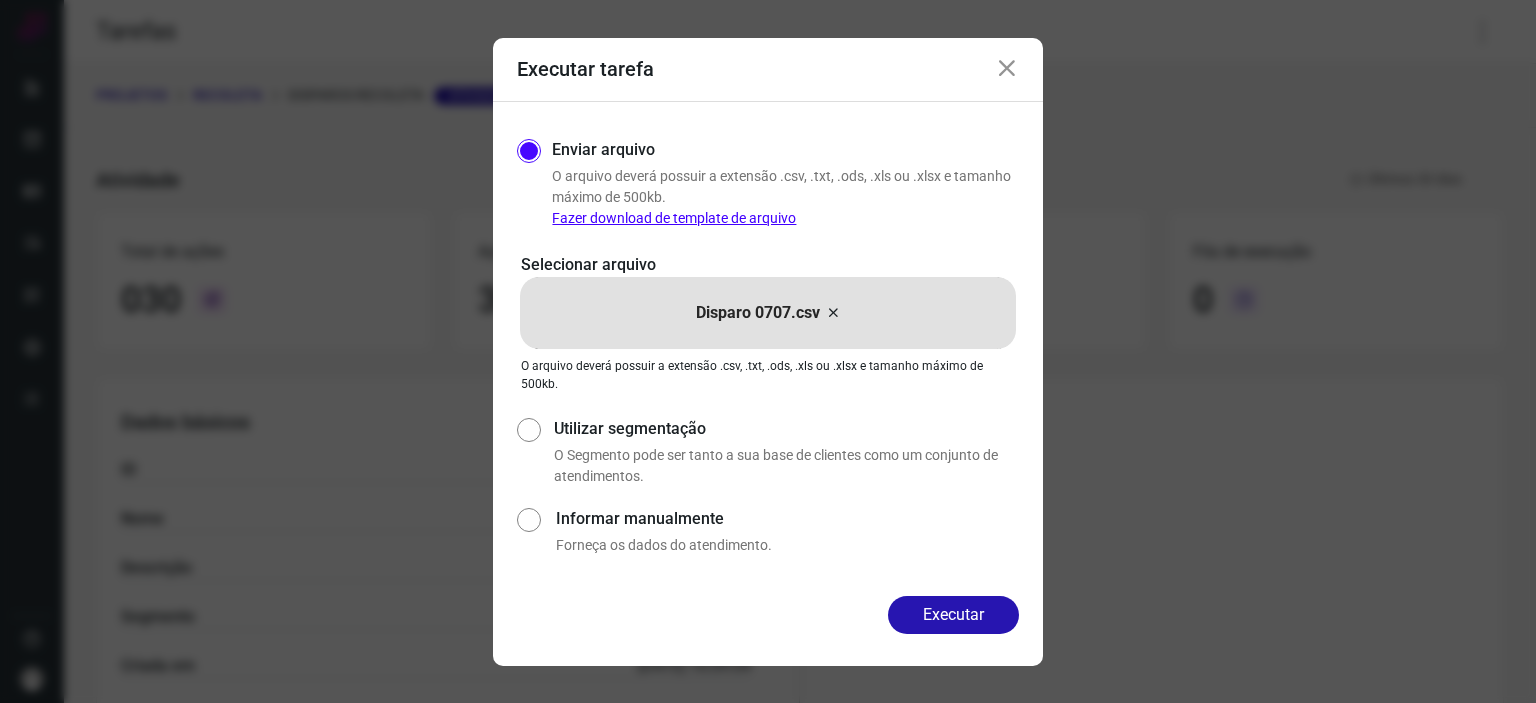 click at bounding box center (1007, 69) 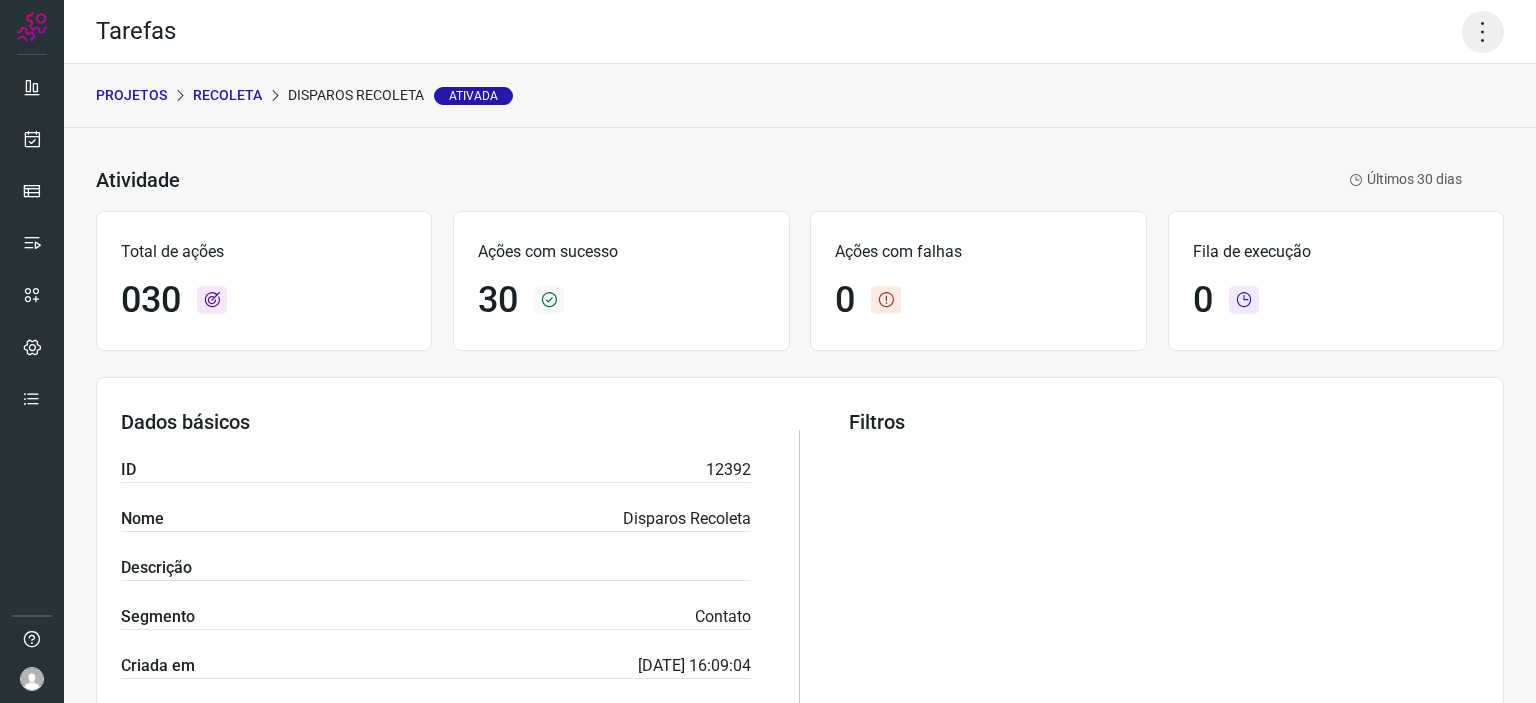 click 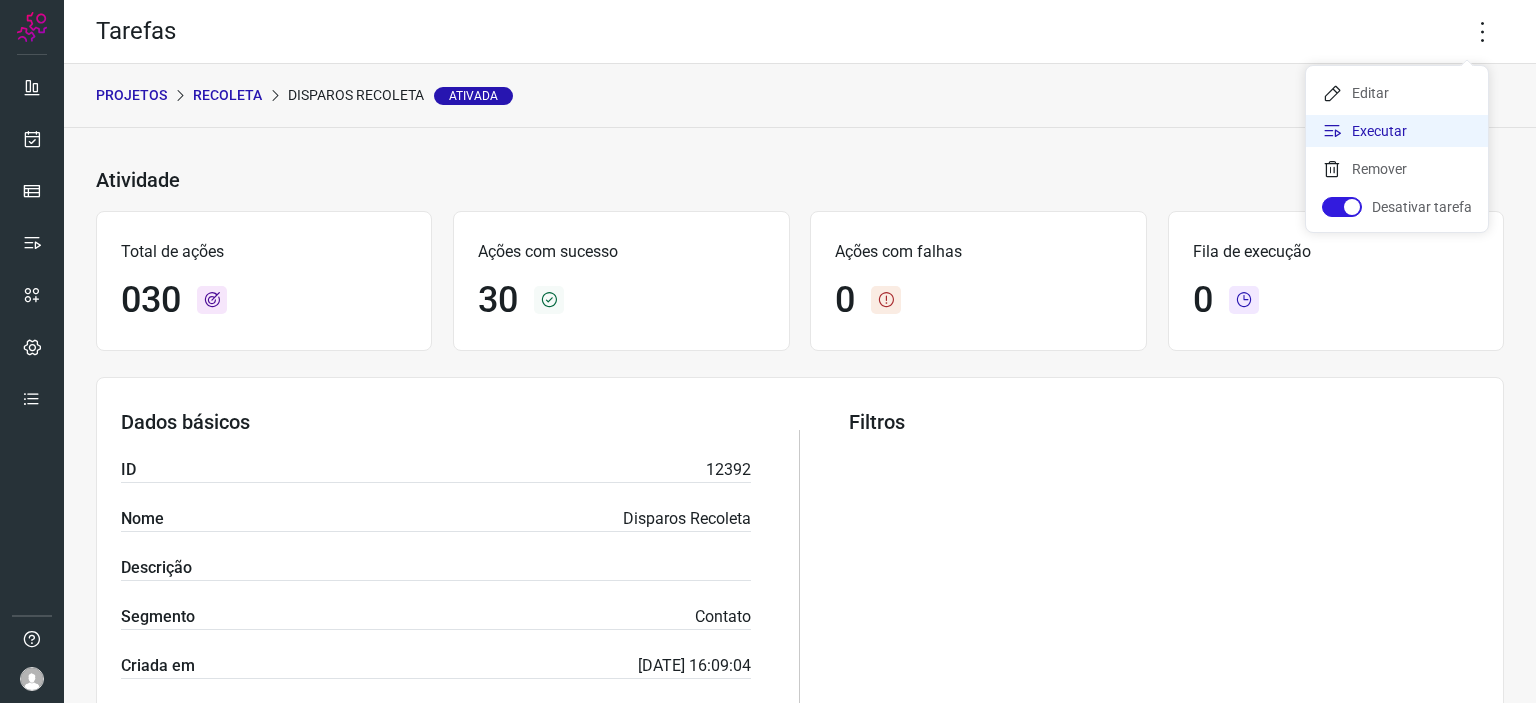 click on "Executar" 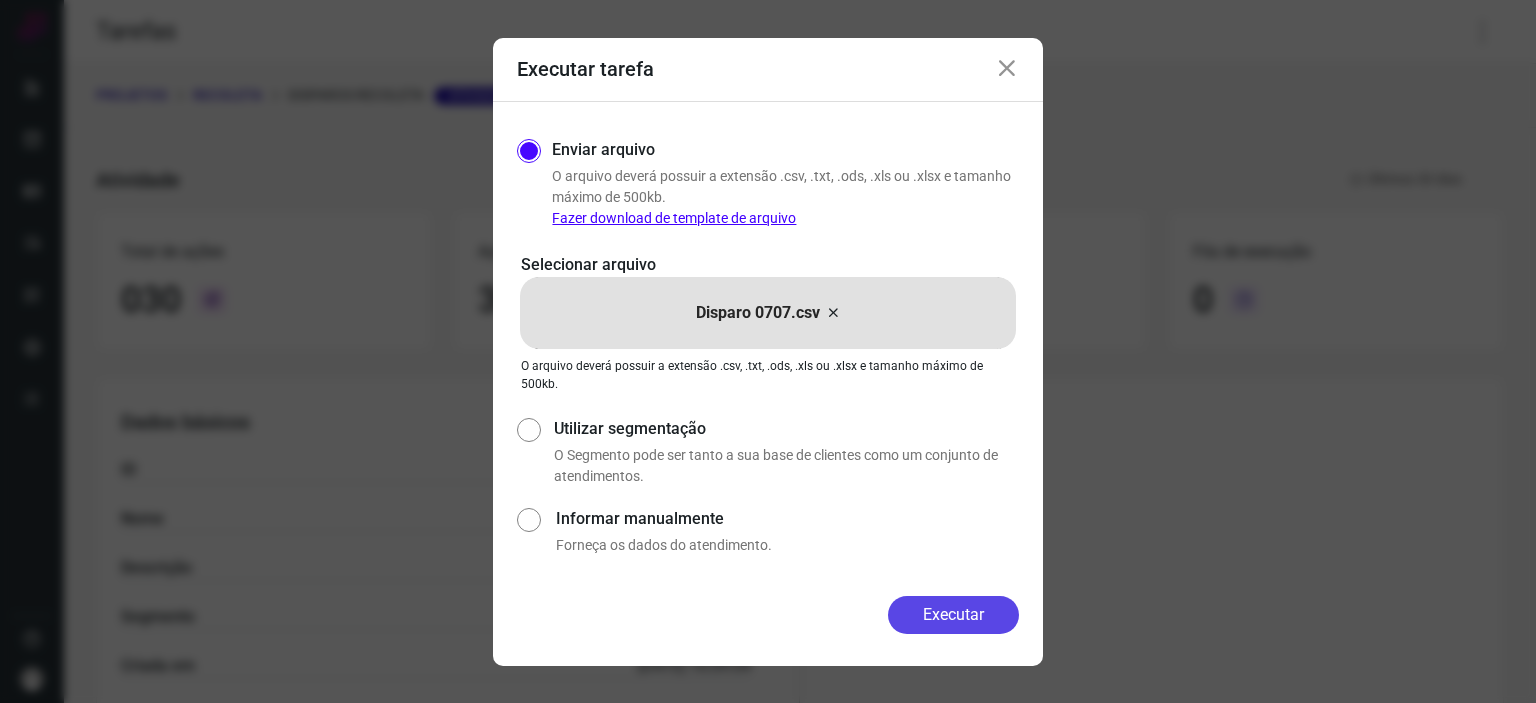 click on "Executar" at bounding box center [953, 615] 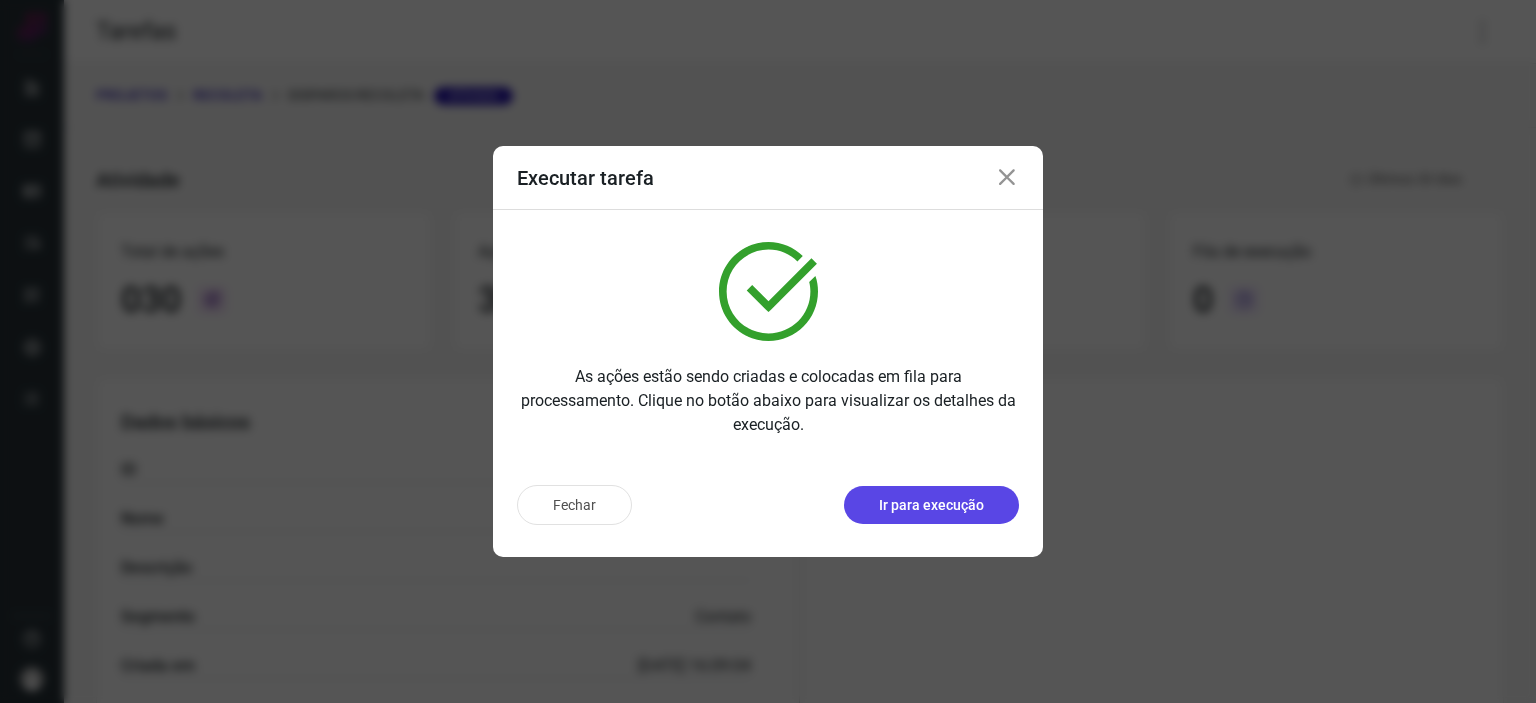 click on "Ir para execução" at bounding box center (931, 505) 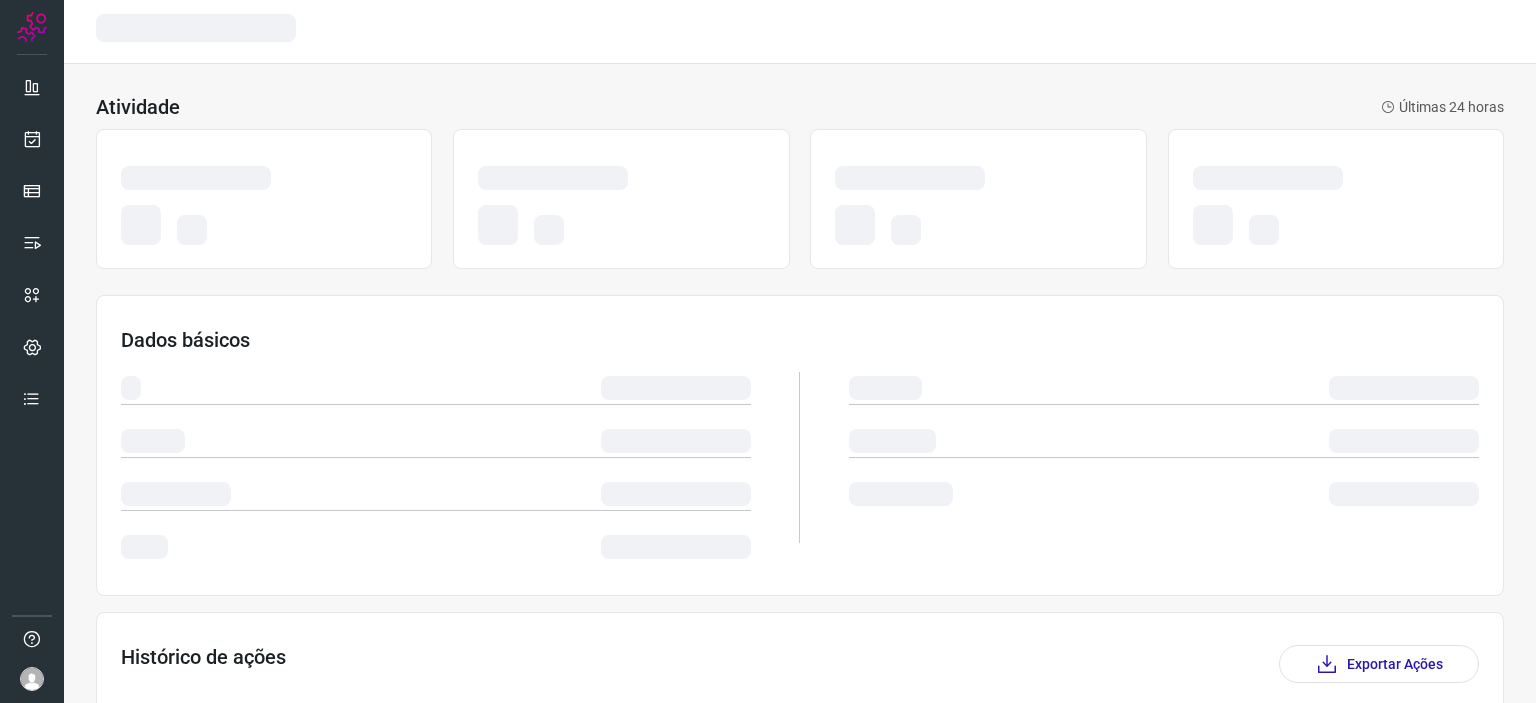 scroll, scrollTop: 0, scrollLeft: 0, axis: both 